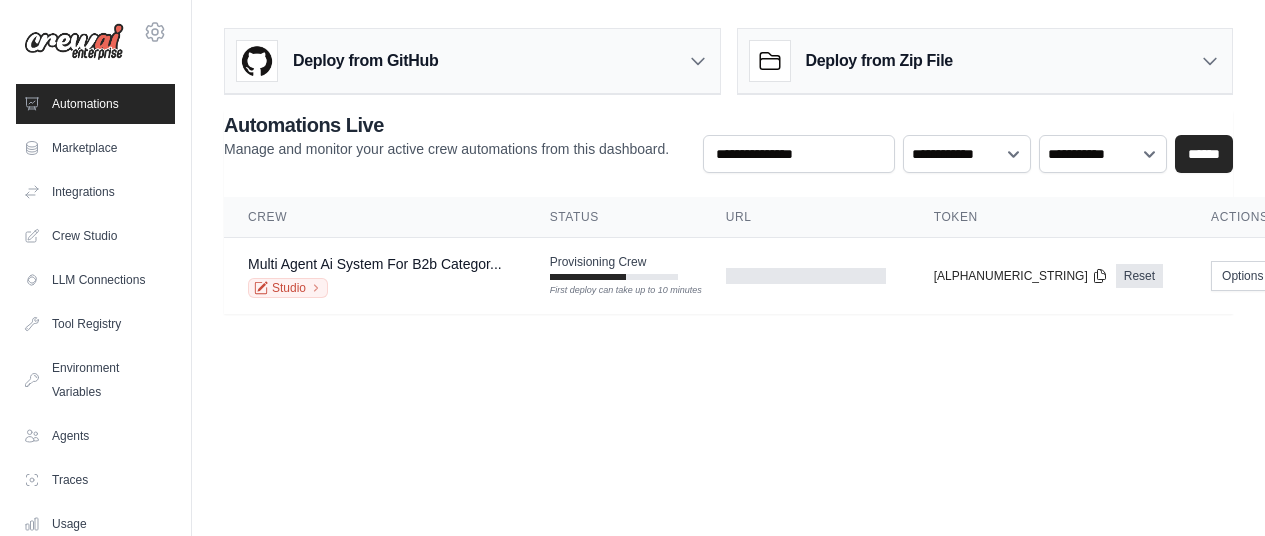 scroll, scrollTop: 0, scrollLeft: 0, axis: both 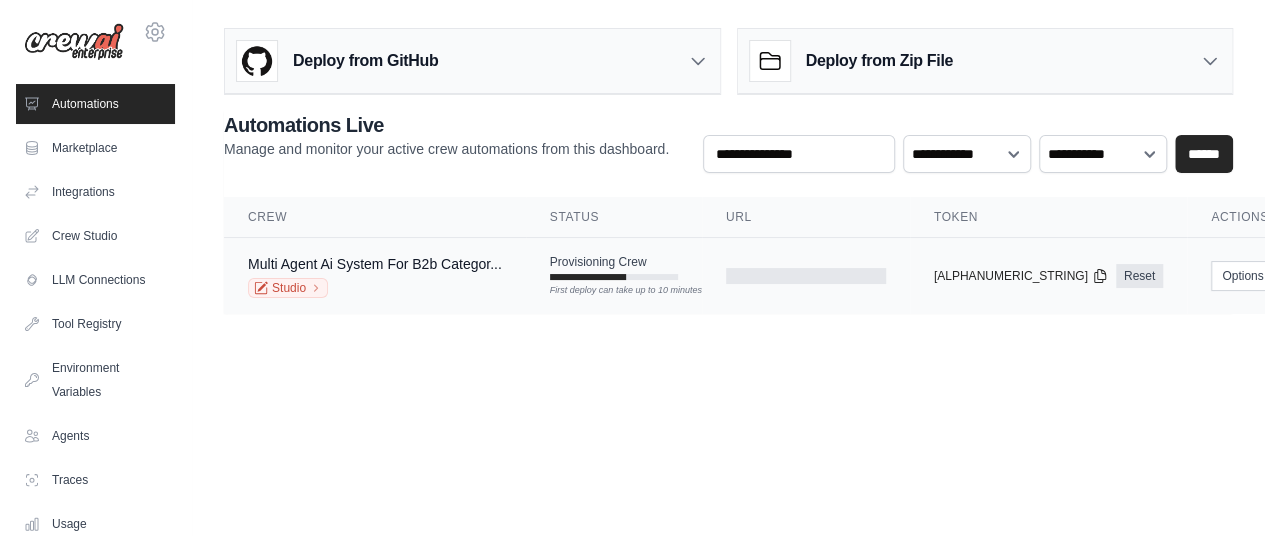 click on "Provisioning Crew
First deploy can take up to 10 minutes" at bounding box center [614, 267] 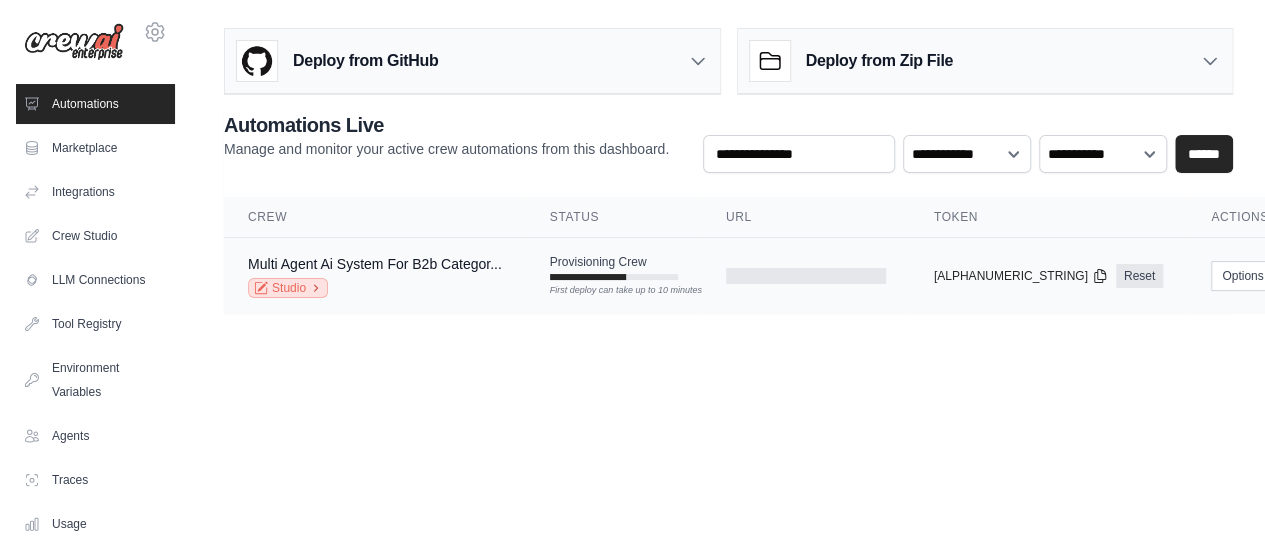 click 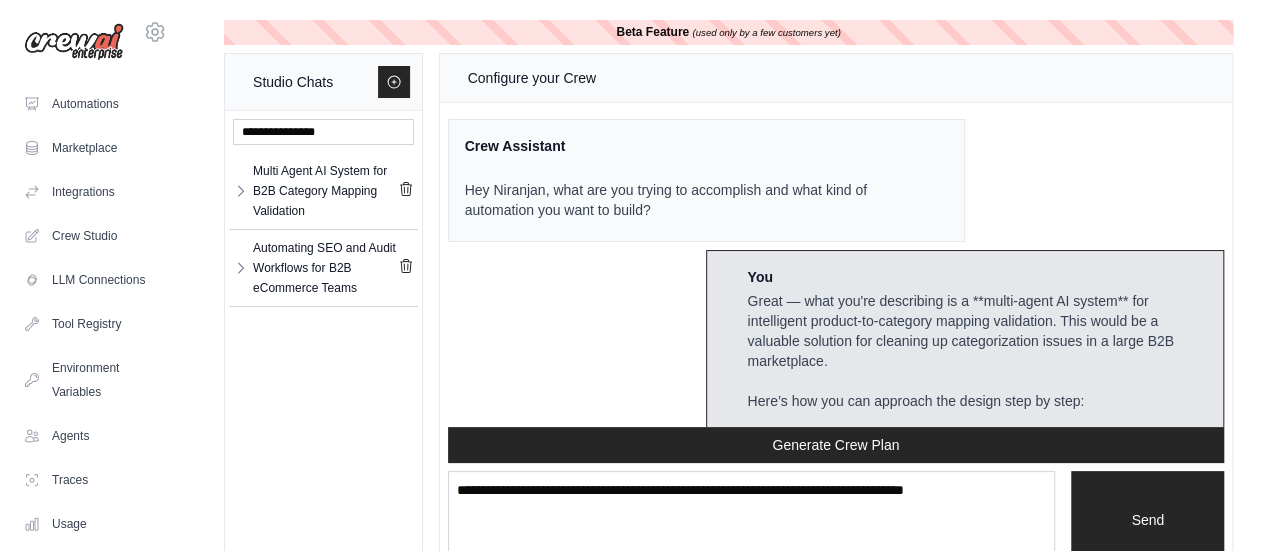 scroll, scrollTop: 5697, scrollLeft: 0, axis: vertical 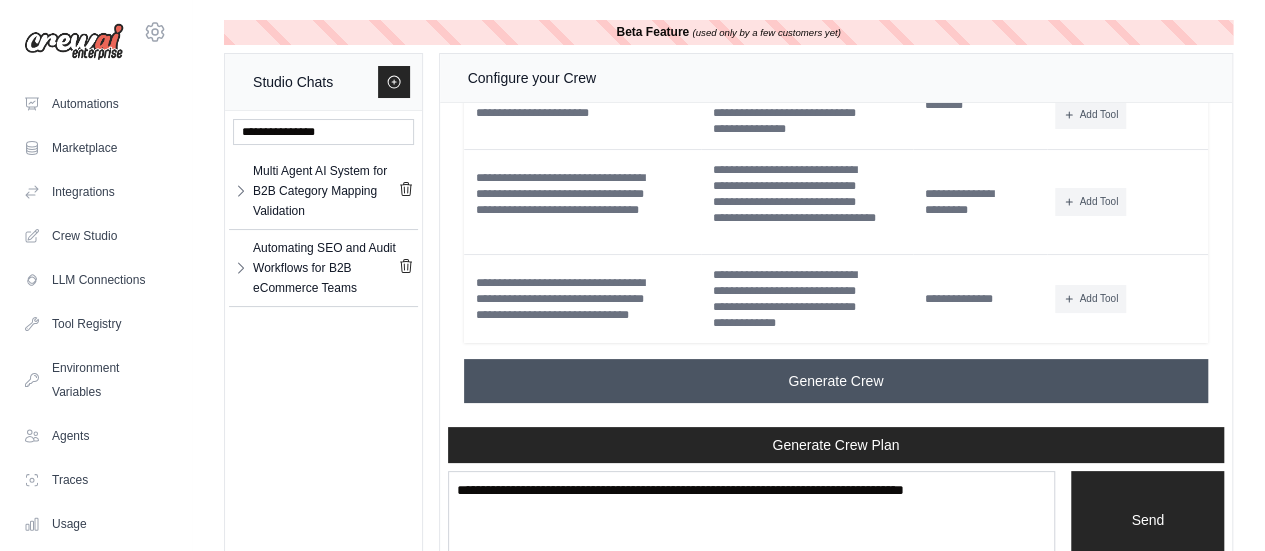 click on "Generate Crew" at bounding box center (836, 381) 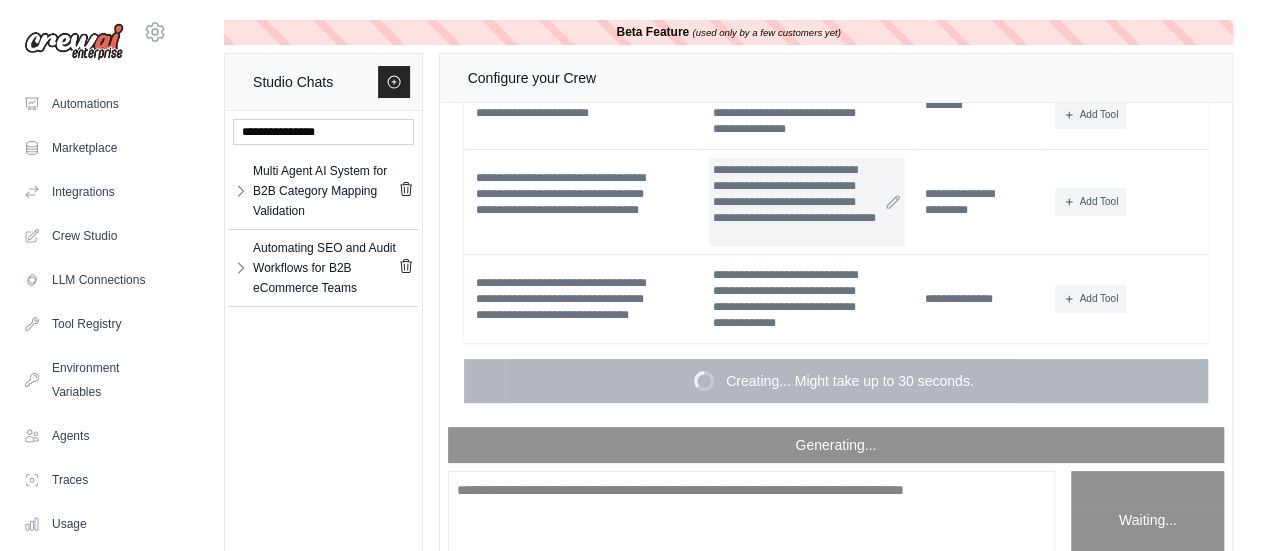 scroll, scrollTop: 46, scrollLeft: 0, axis: vertical 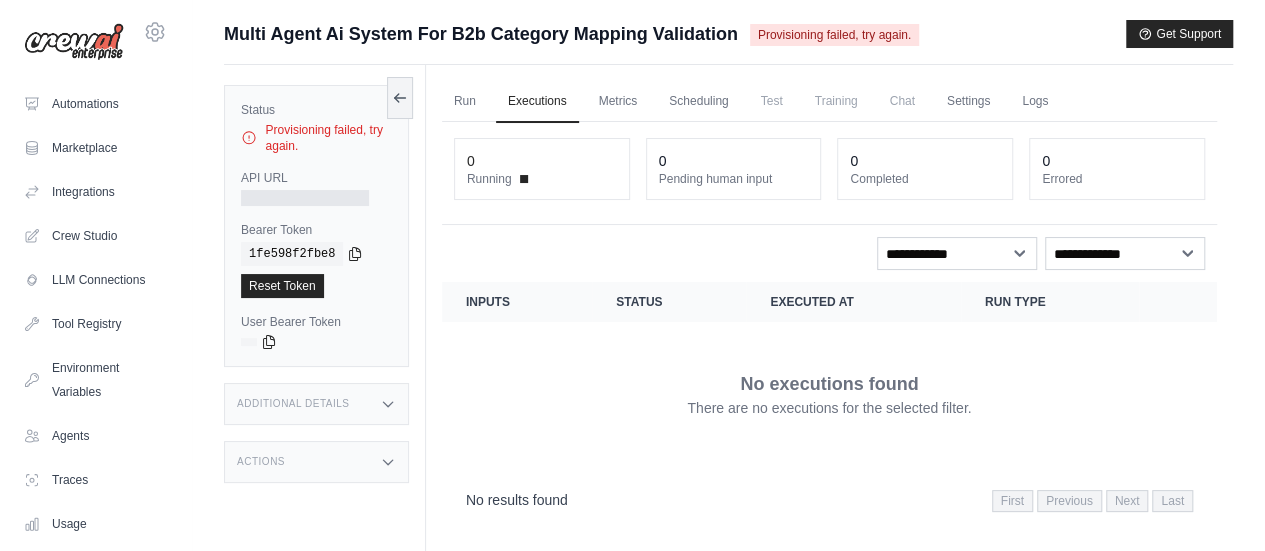 click on "Provisioning failed, try again." at bounding box center (834, 35) 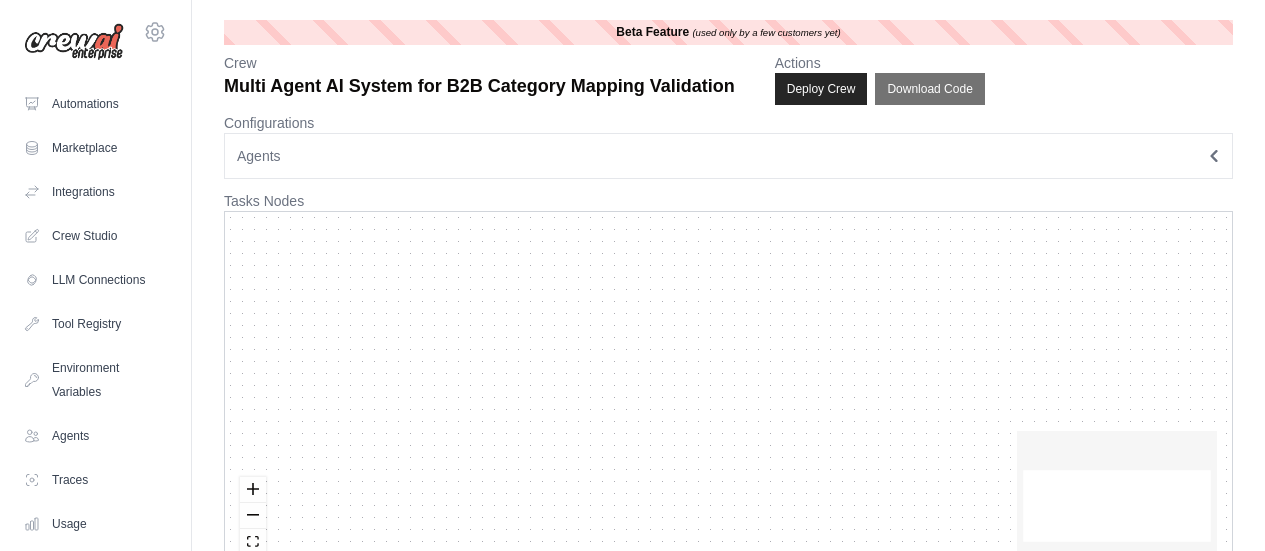 scroll, scrollTop: 0, scrollLeft: 0, axis: both 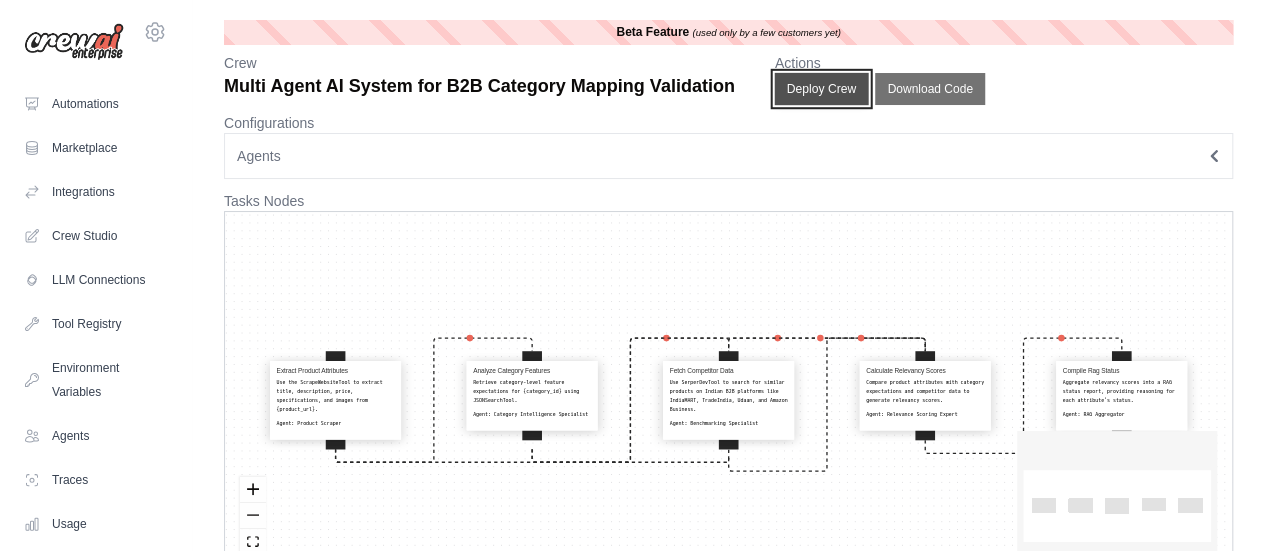 click on "Deploy Crew" at bounding box center (821, 89) 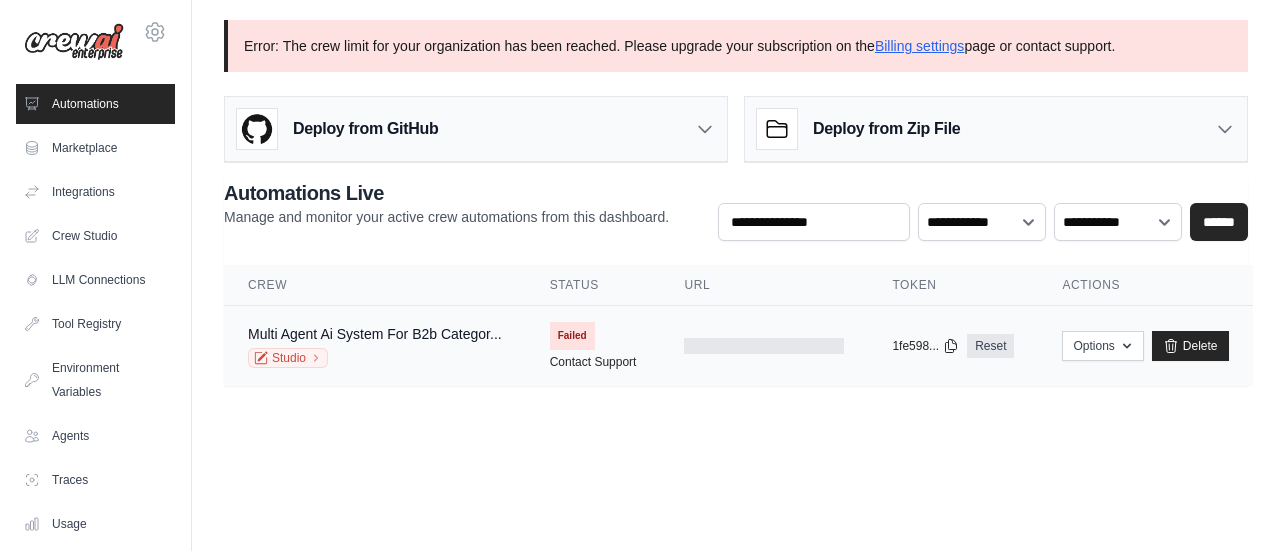 click on "Failed" at bounding box center [572, 336] 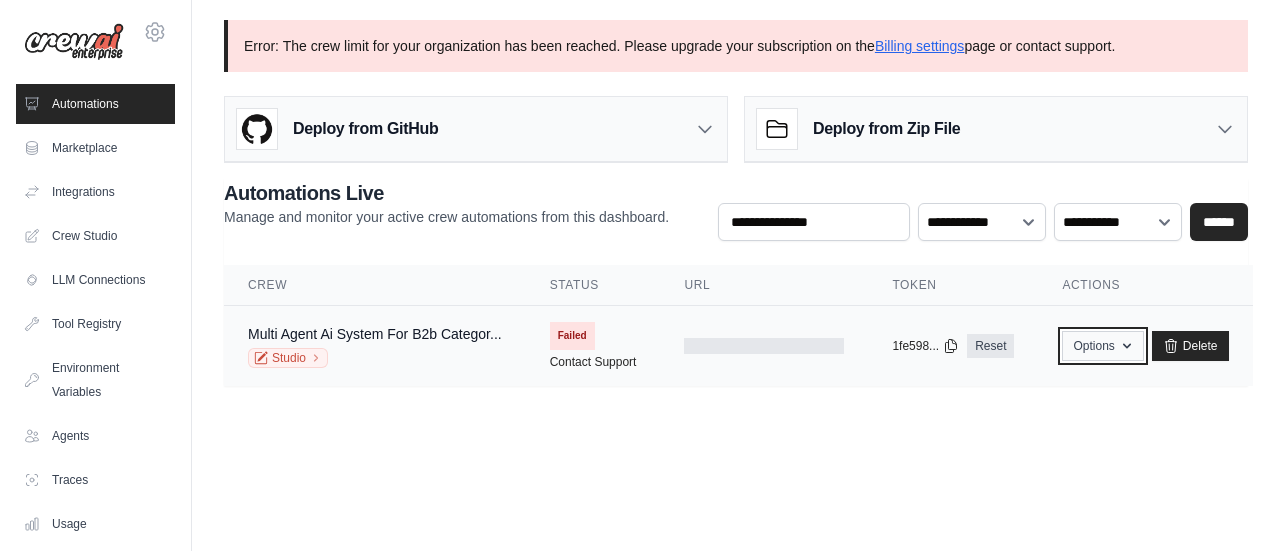 click on "Options" at bounding box center [1102, 346] 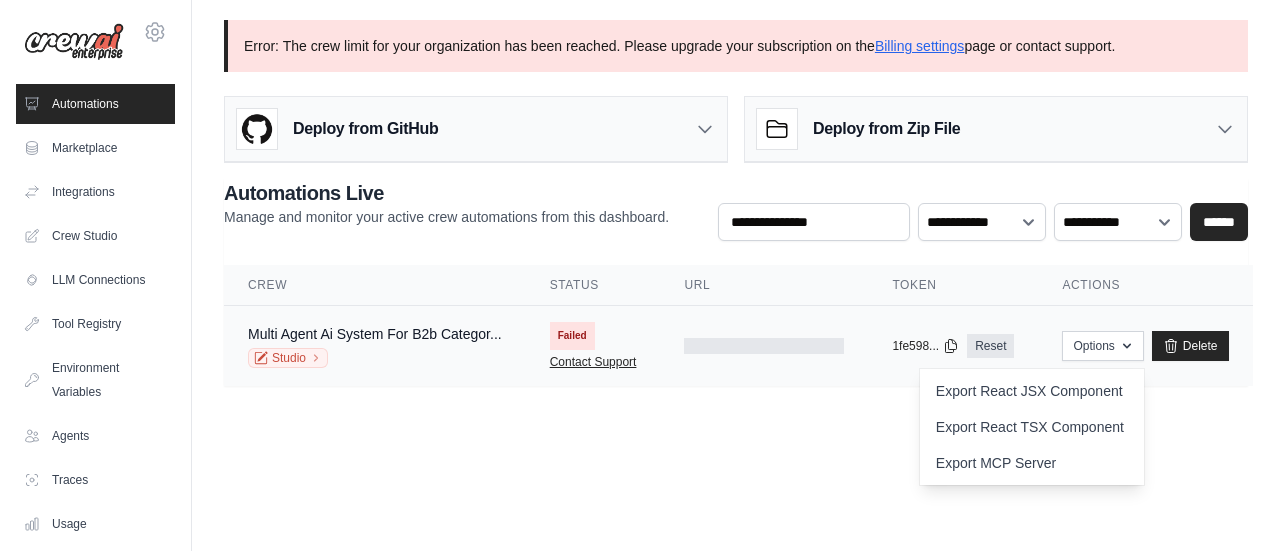 click on "Contact Support" at bounding box center (593, 362) 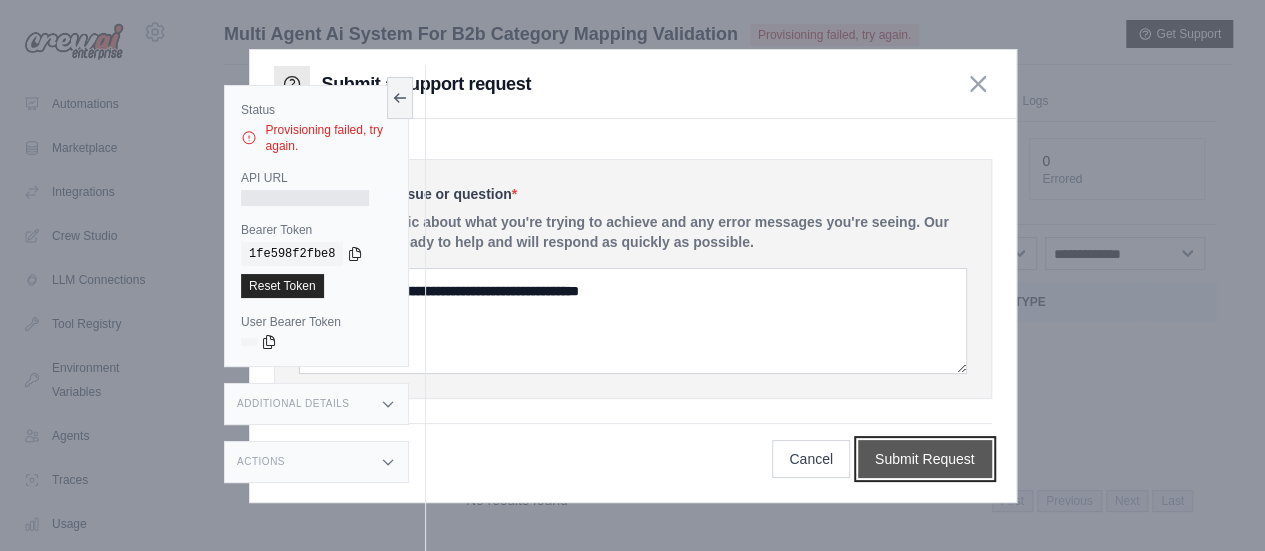 click on "Submit Request" at bounding box center (925, 459) 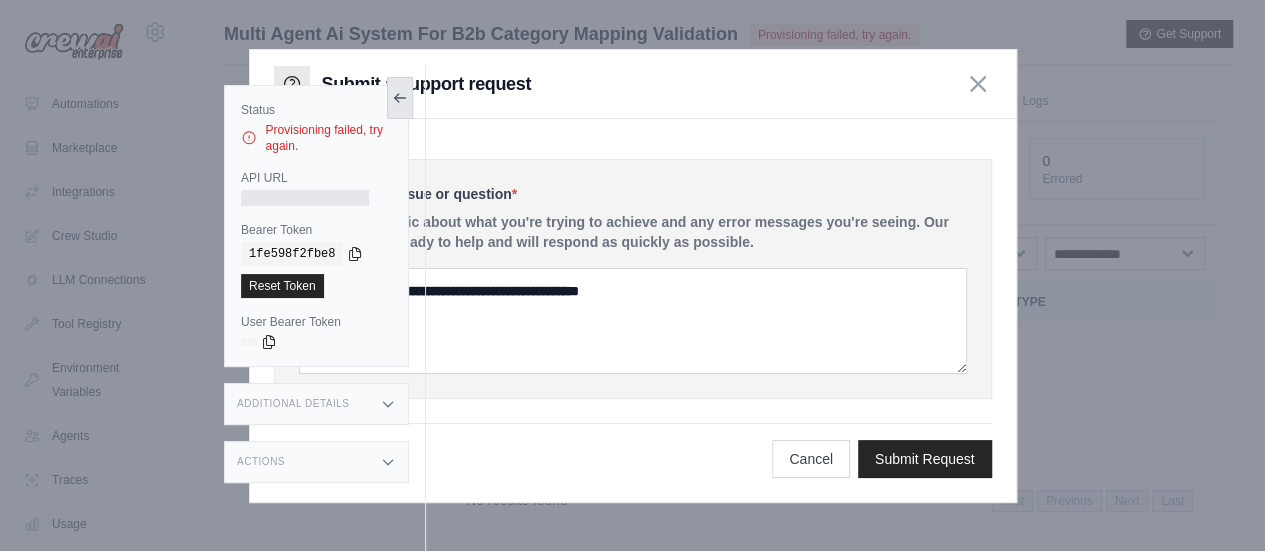 click at bounding box center (400, 98) 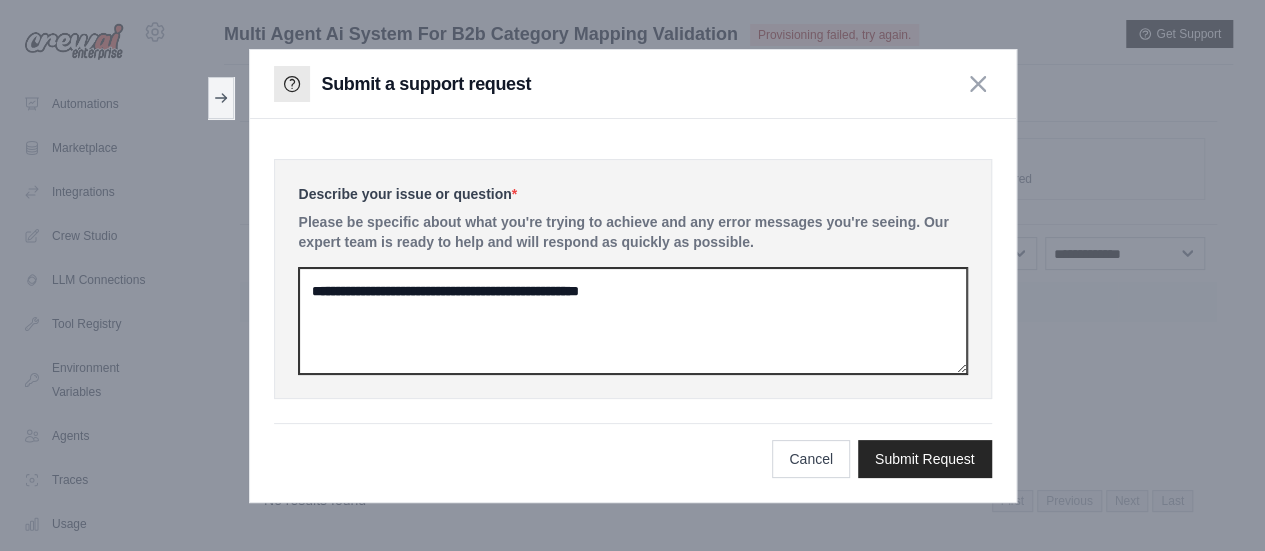 click at bounding box center (633, 321) 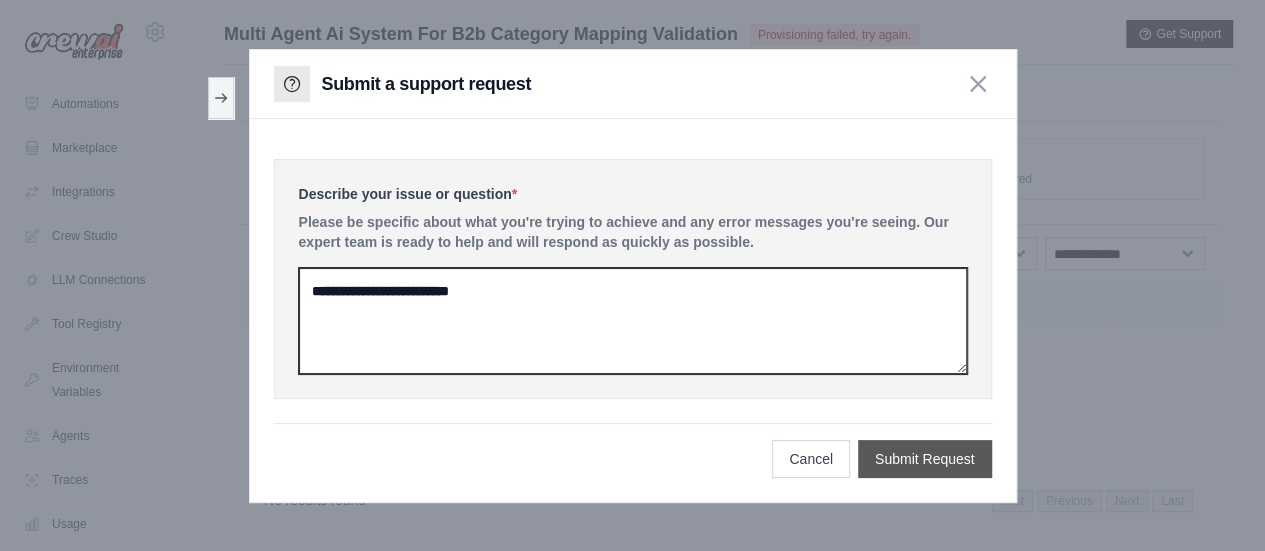 type on "**********" 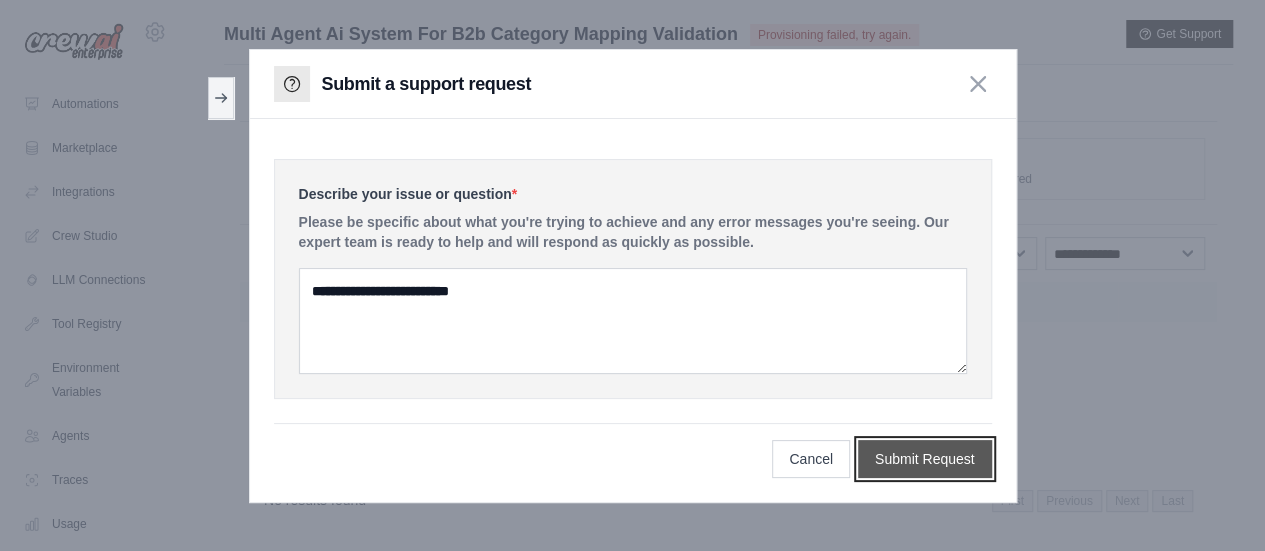 click on "Submit Request" at bounding box center (925, 459) 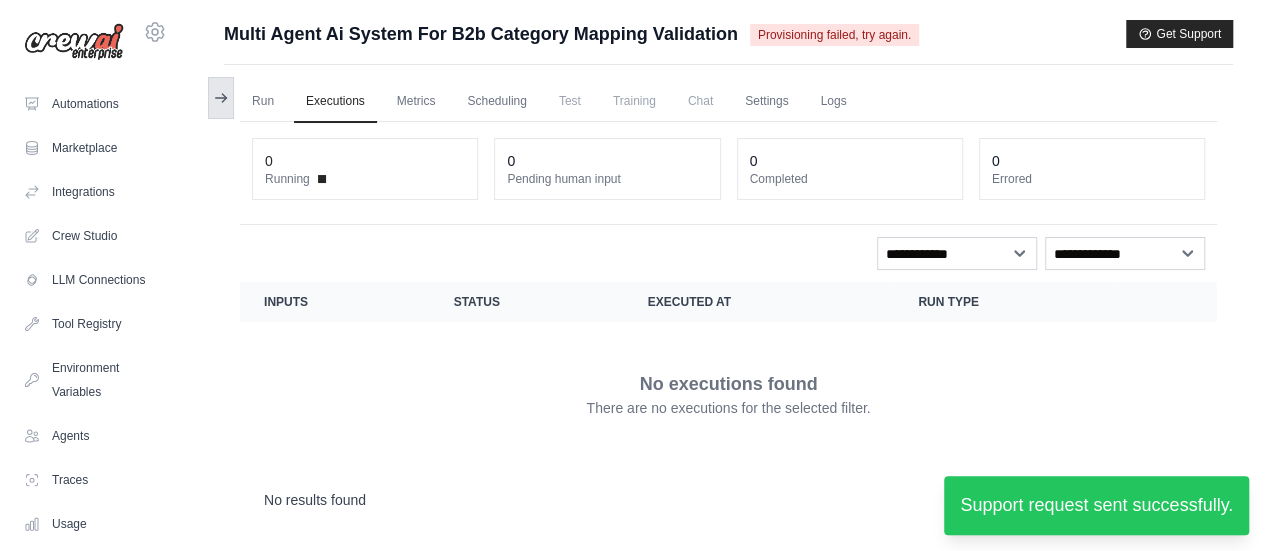 click 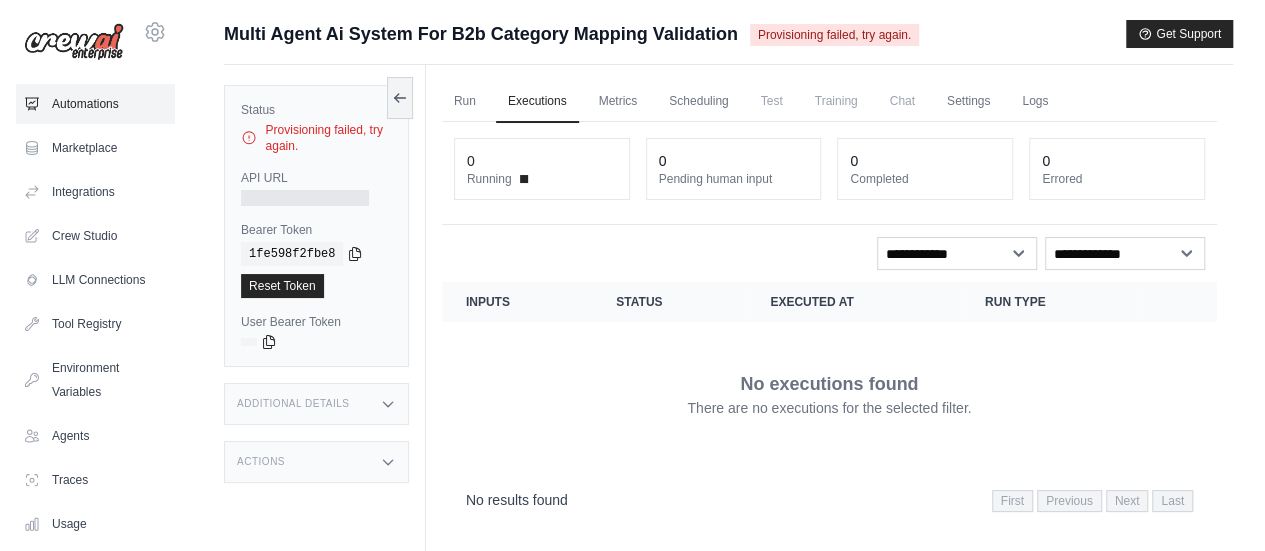 click on "Automations" at bounding box center (95, 104) 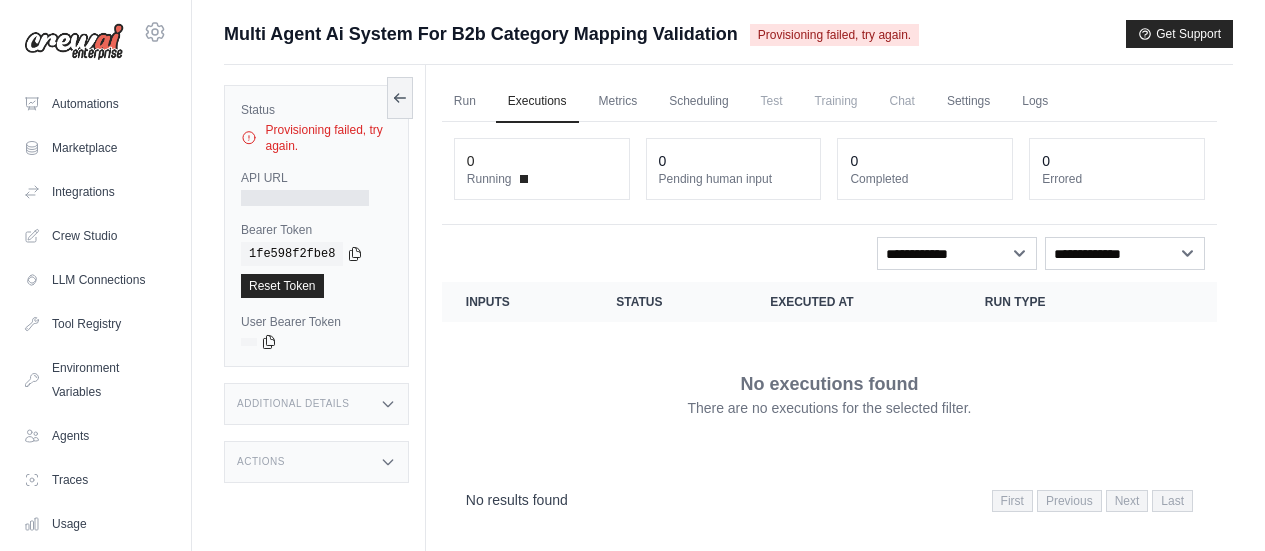 scroll, scrollTop: 0, scrollLeft: 0, axis: both 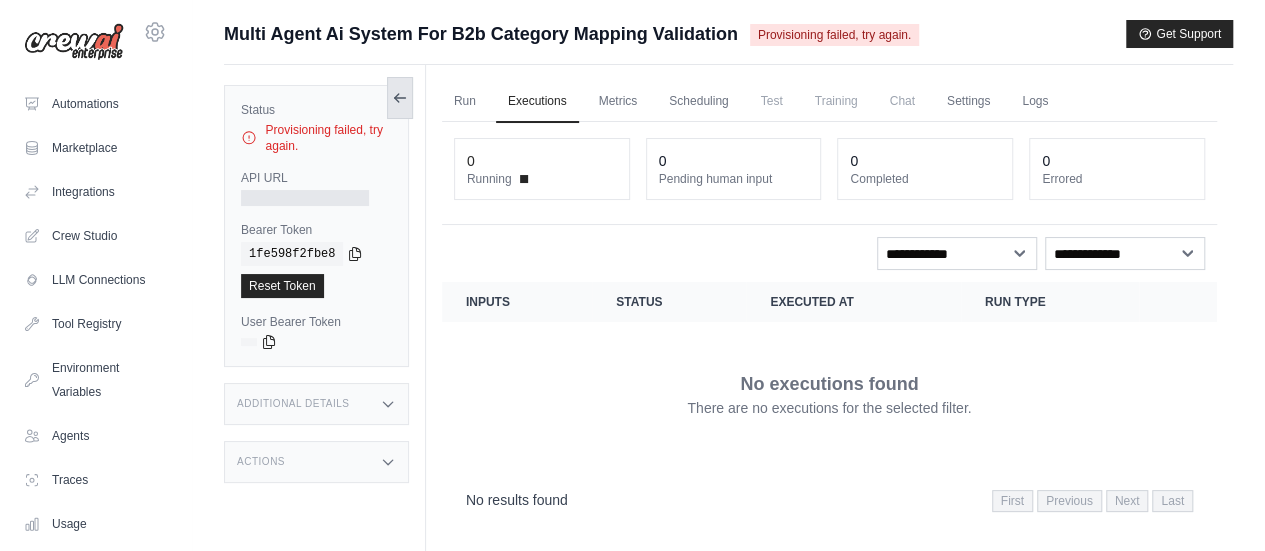 click 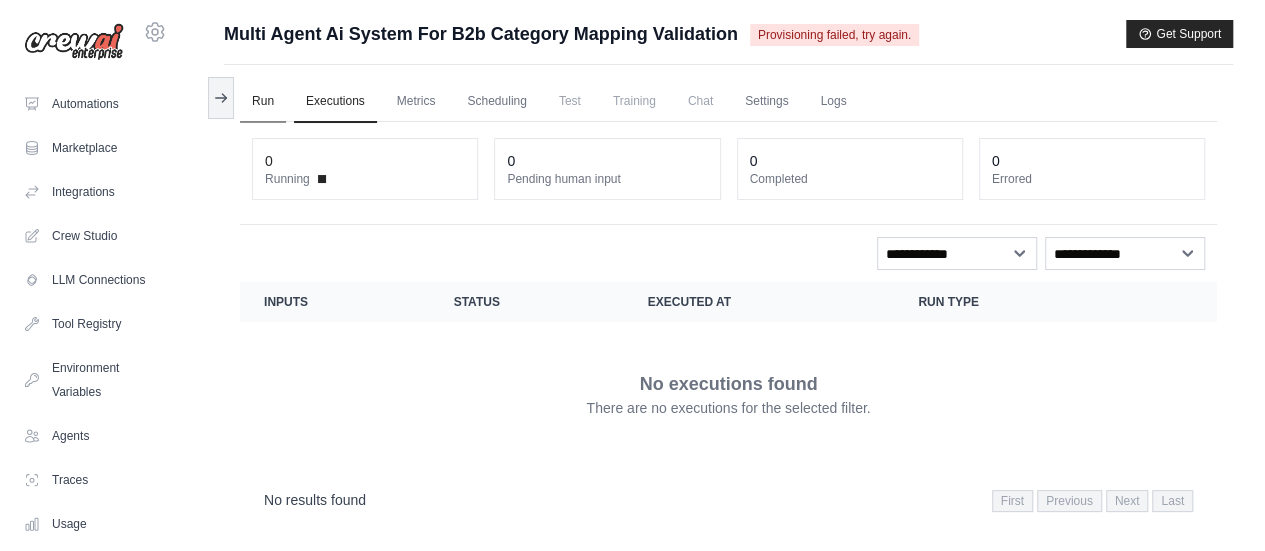 click on "Run" at bounding box center (263, 102) 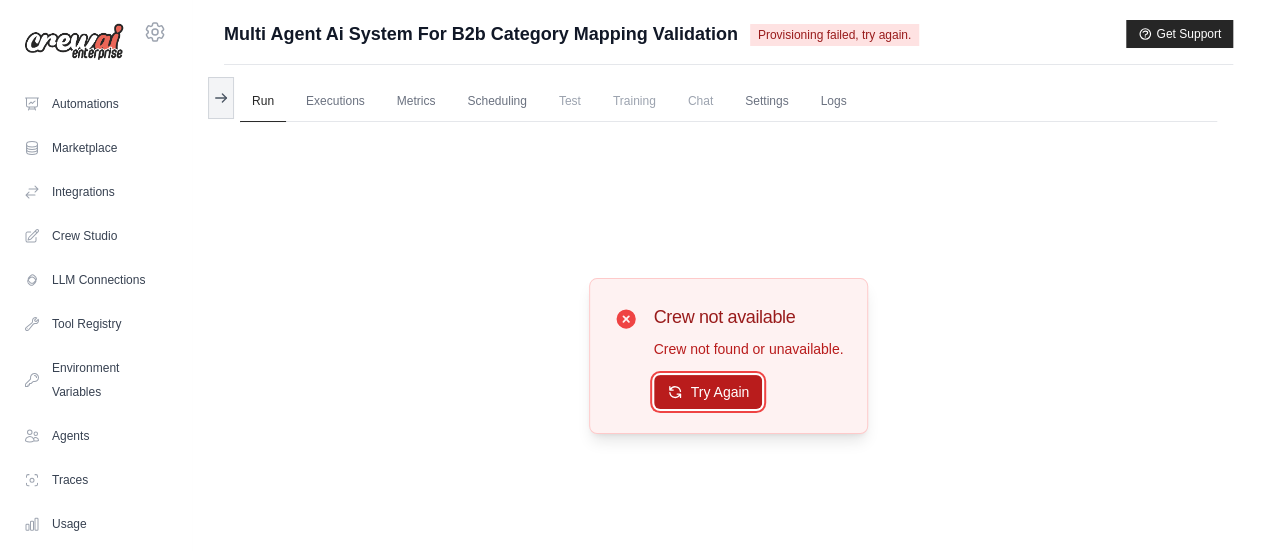 click on "Try Again" at bounding box center (708, 392) 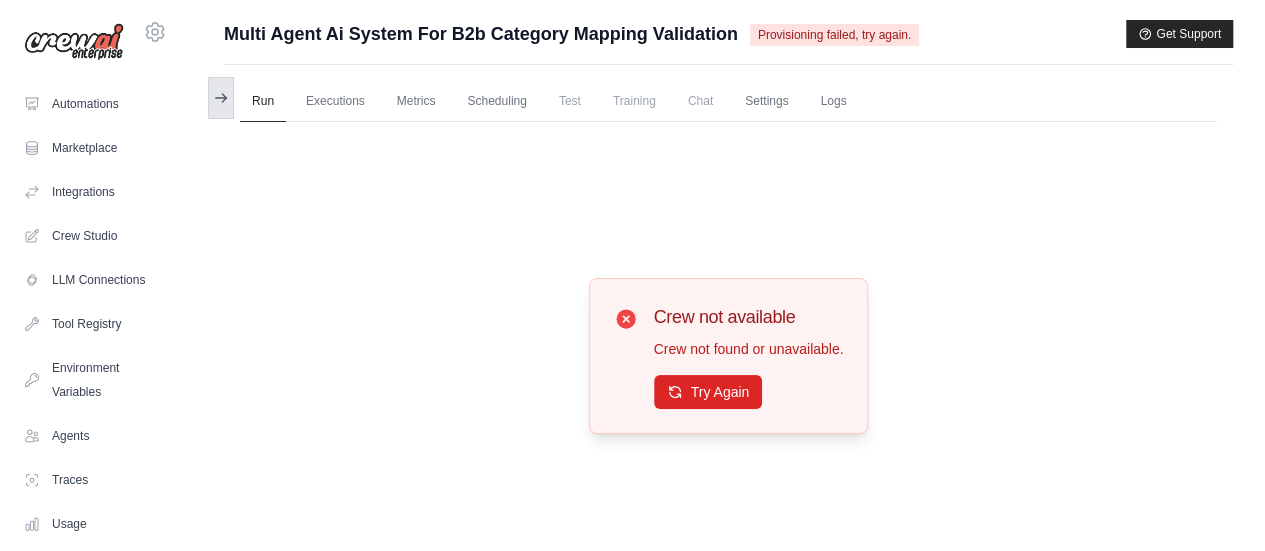click at bounding box center (221, 98) 